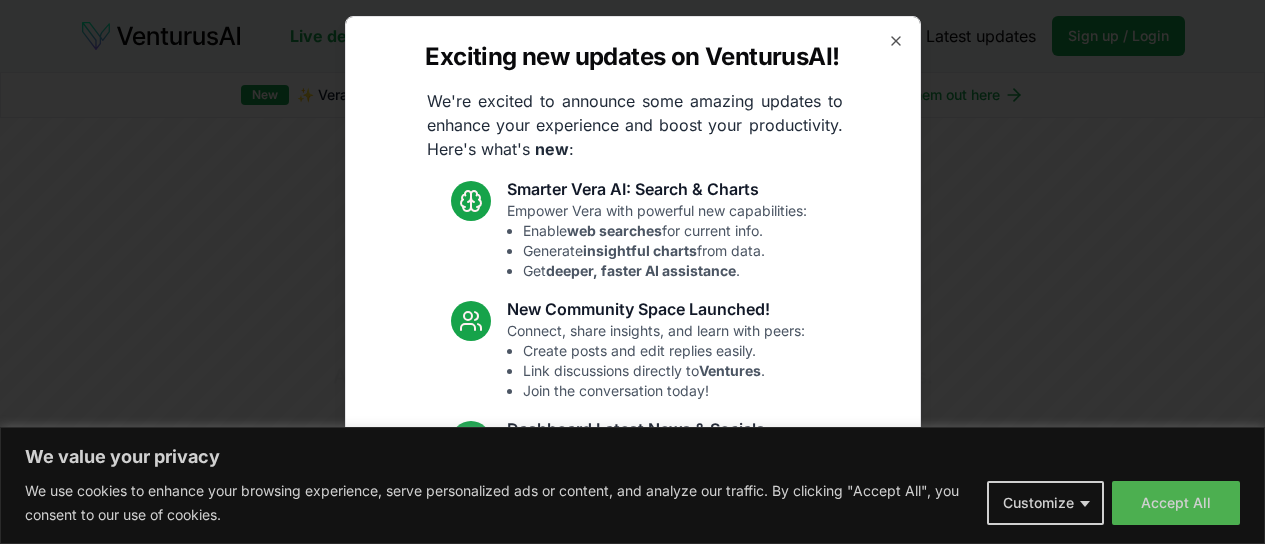 scroll, scrollTop: 0, scrollLeft: 0, axis: both 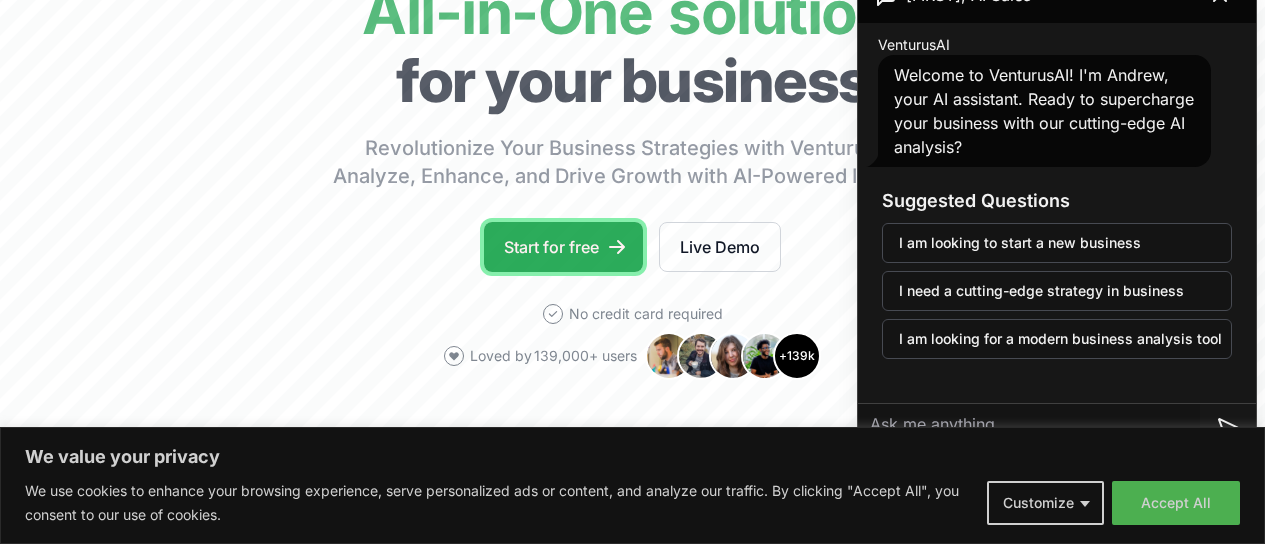 click on "Start for free" at bounding box center [563, 247] 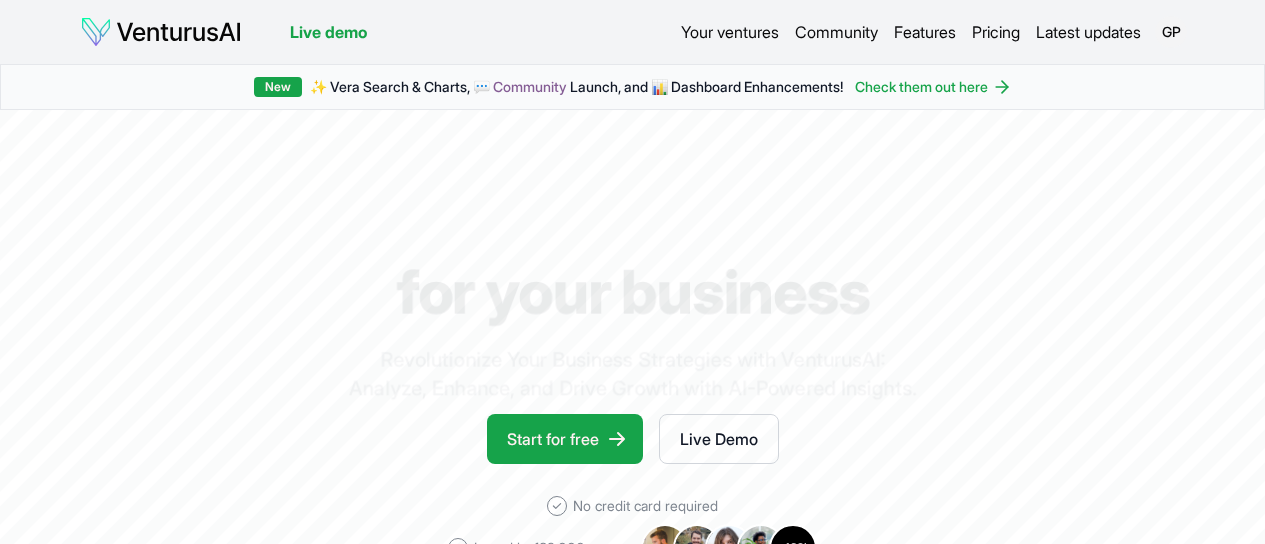 scroll, scrollTop: 0, scrollLeft: 0, axis: both 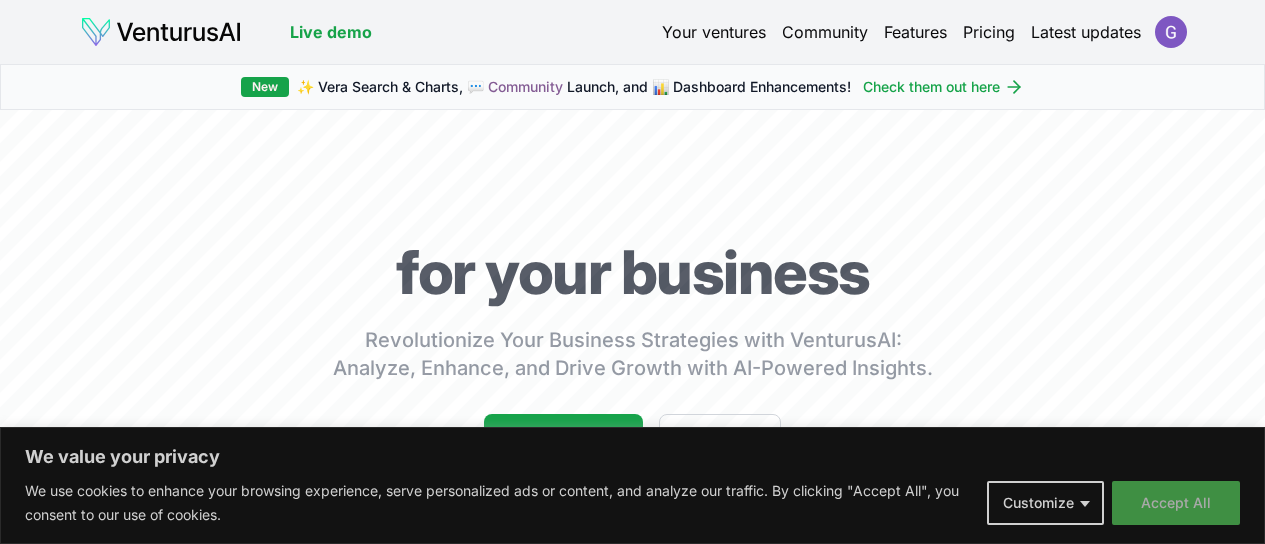 click on "Accept All" at bounding box center (1176, 503) 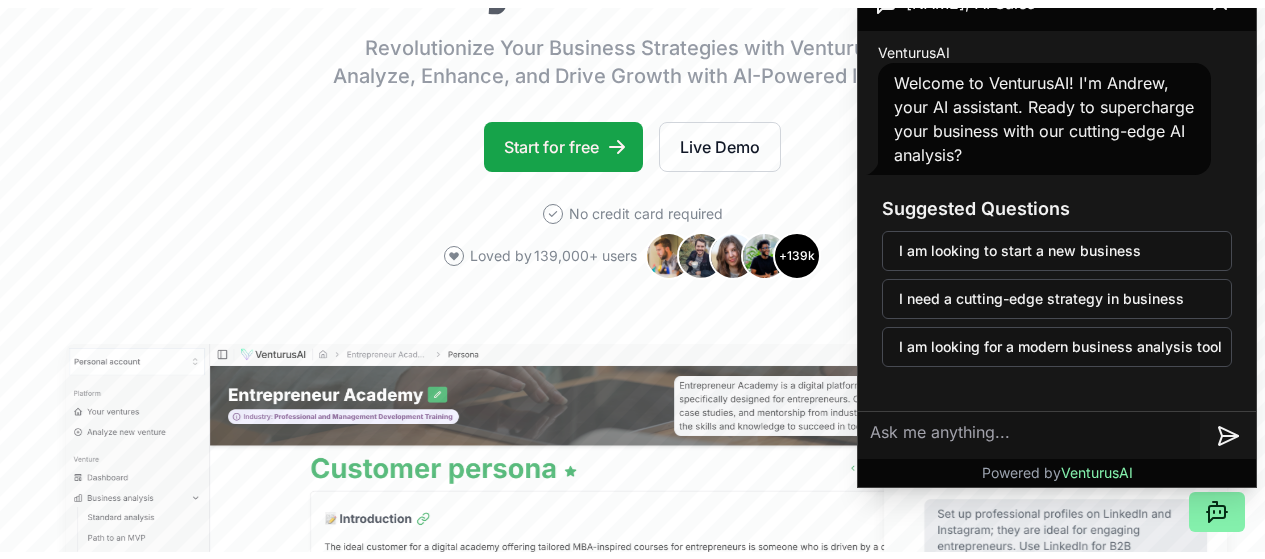 scroll, scrollTop: 0, scrollLeft: 0, axis: both 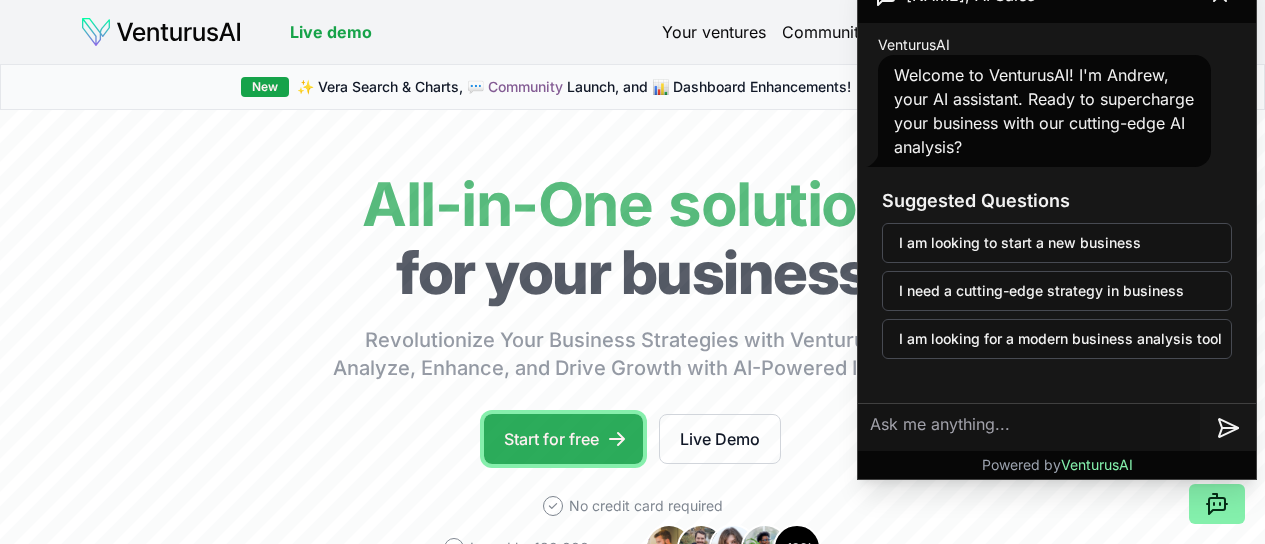 click on "Start for free" at bounding box center (563, 439) 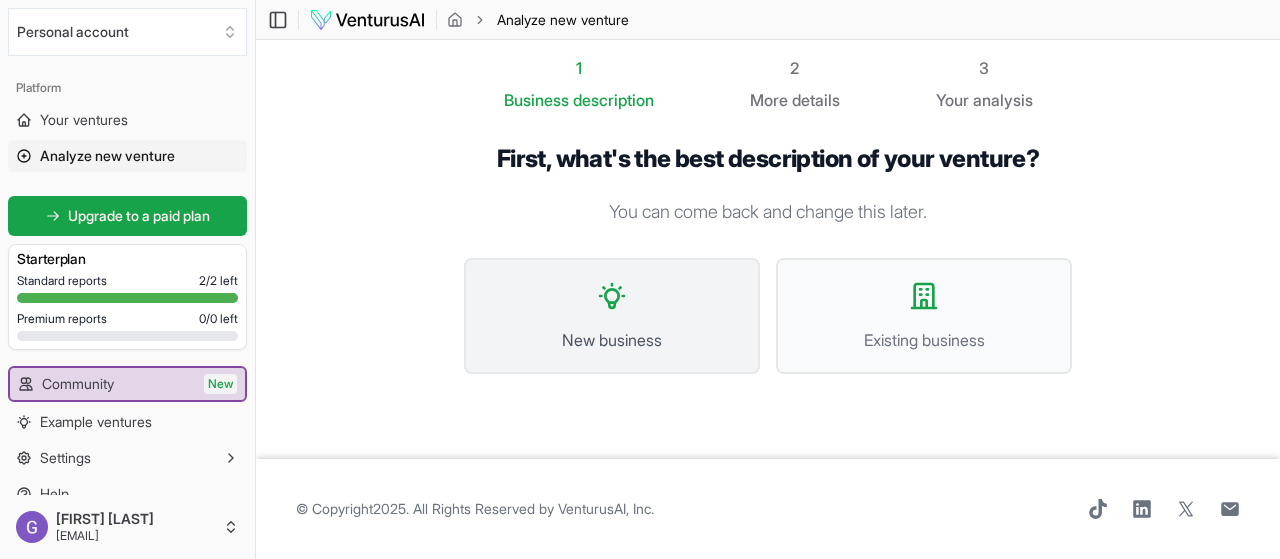 click on "New business" at bounding box center (612, 316) 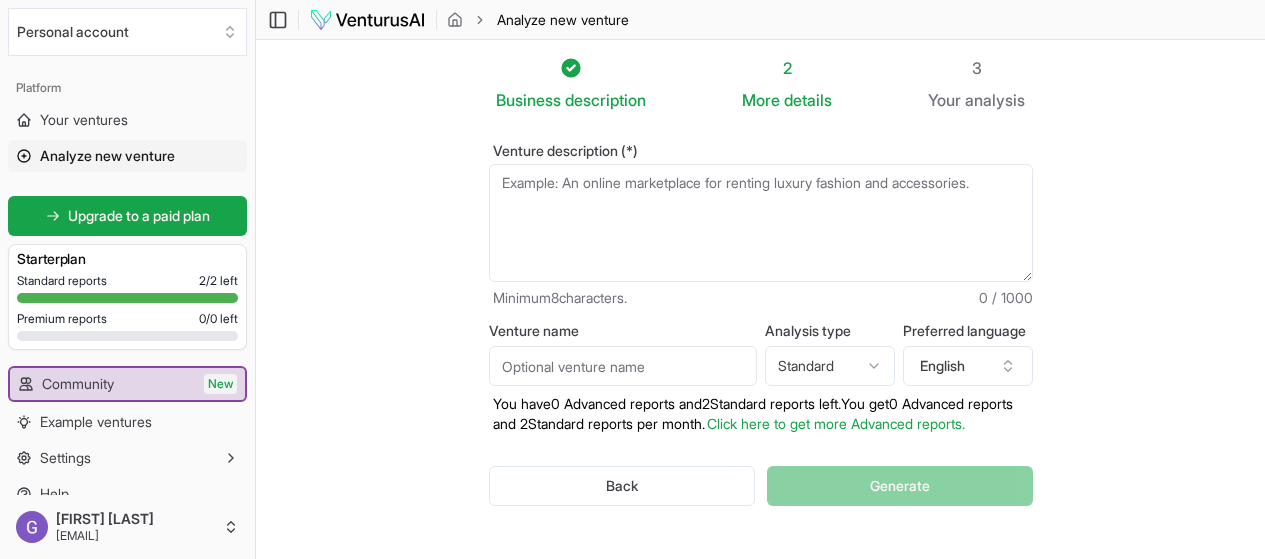click on "Venture description (*)" at bounding box center [761, 223] 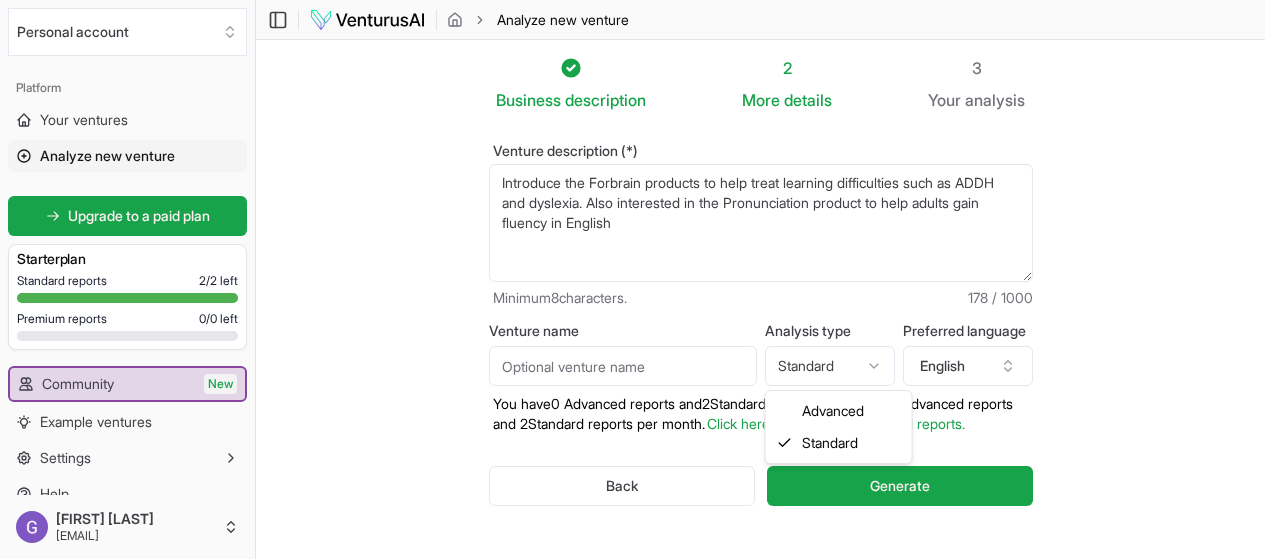 click on "We value your privacy We use cookies to enhance your browsing experience, serve personalized ads or content, and analyze our traffic. By clicking "Accept All", you consent to our use of cookies. Customize    Accept All Customize Consent Preferences   We use cookies to help you navigate efficiently and perform certain functions. You will find detailed information about all cookies under each consent category below. The cookies that are categorized as "Necessary" are stored on your browser as they are essential for enabling the basic functionalities of the site. ...  Show more Necessary Always Active Necessary cookies are required to enable the basic features of this site, such as providing secure log-in or adjusting your consent preferences. These cookies do not store any personally identifiable data. Cookie cookieyes-consent Duration 1 year Description Cookie __cf_bm Duration 1 hour Description This cookie, set by Cloudflare, is used to support Cloudflare Bot Management.  Cookie _cfuvid Duration session lidc" at bounding box center [632, 279] 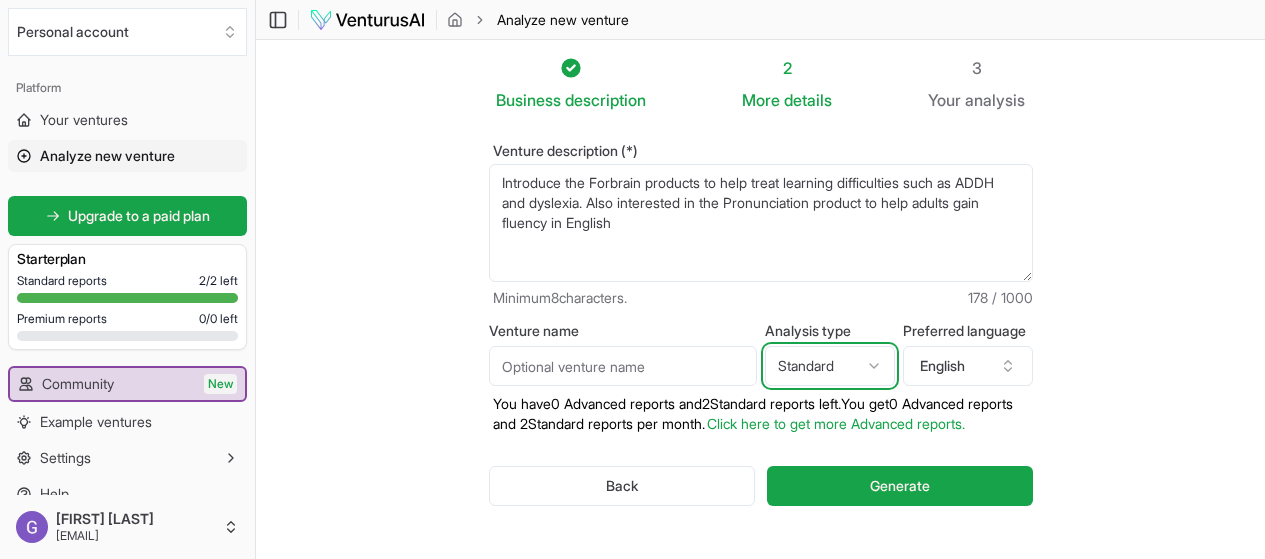 click on "We value your privacy We use cookies to enhance your browsing experience, serve personalized ads or content, and analyze our traffic. By clicking "Accept All", you consent to our use of cookies. Customize    Accept All Customize Consent Preferences   We use cookies to help you navigate efficiently and perform certain functions. You will find detailed information about all cookies under each consent category below. The cookies that are categorized as "Necessary" are stored on your browser as they are essential for enabling the basic functionalities of the site. ...  Show more Necessary Always Active Necessary cookies are required to enable the basic features of this site, such as providing secure log-in or adjusting your consent preferences. These cookies do not store any personally identifiable data. Cookie cookieyes-consent Duration 1 year Description Cookie __cf_bm Duration 1 hour Description This cookie, set by Cloudflare, is used to support Cloudflare Bot Management.  Cookie _cfuvid Duration session lidc" at bounding box center [632, 279] 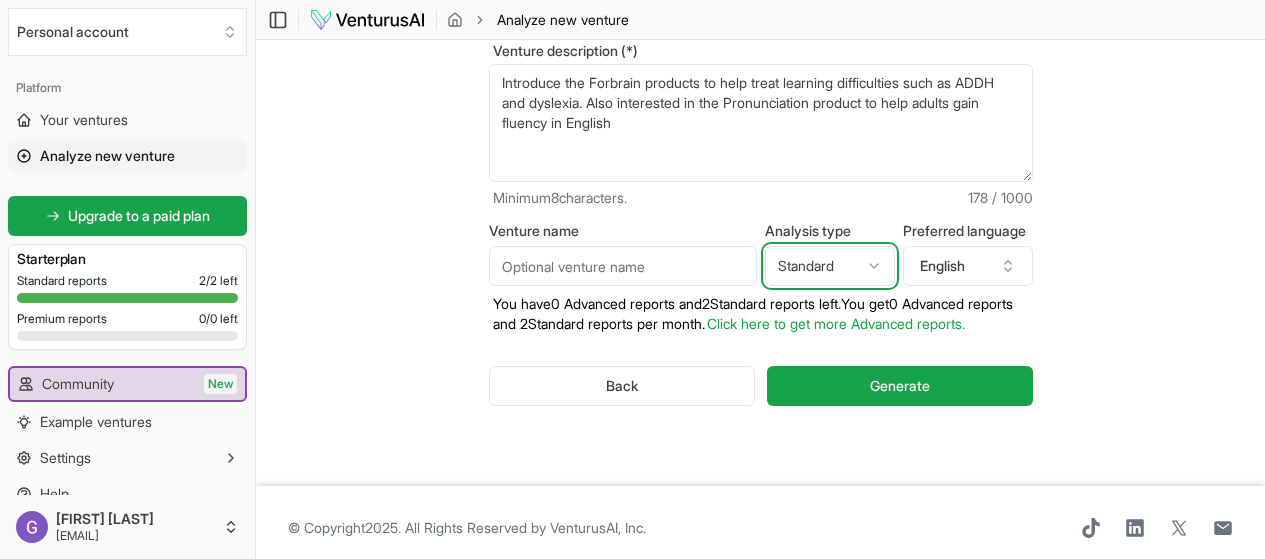 scroll, scrollTop: 0, scrollLeft: 0, axis: both 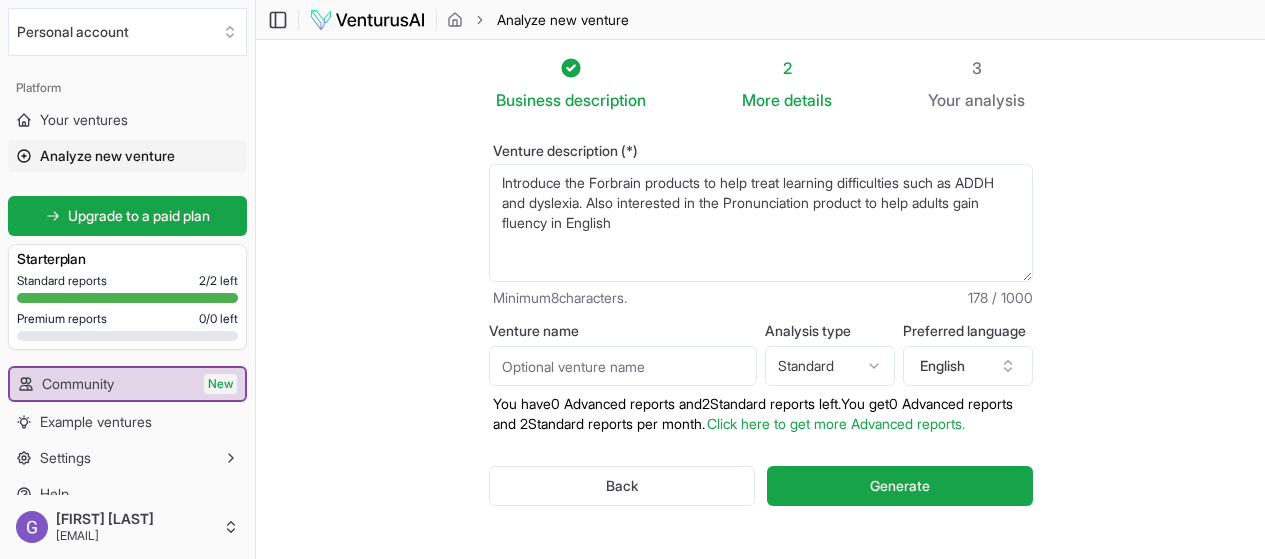 click on "Introduce the Forbrain products to help treat learning difficulties such as ADDH and dyslexia. Also interested in the Pronunciation product to help adults gain fluency in English" at bounding box center [761, 223] 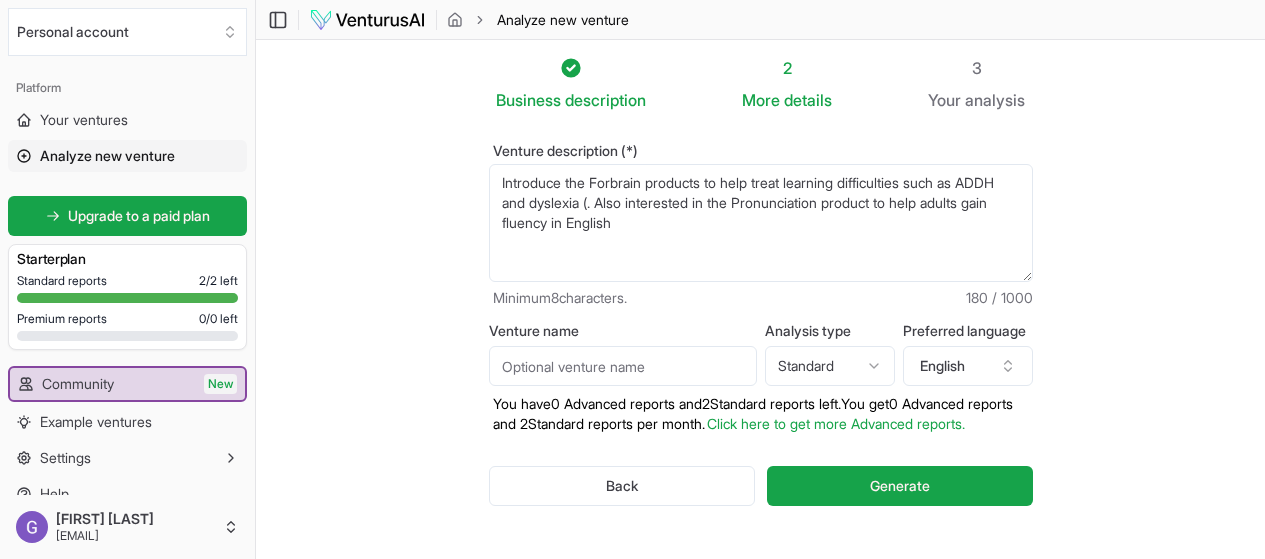 paste on "Forbrain Schools & Groups
US$954.00
–
US$2,855.00
FORBRAIN® is a revolutionary brain training headset that empowers people with speech, language, and attention challenges.
FORBRAIN Schools & Groups® is a unique kit featuring multiple Forbrain units and wireless systems that transmit an enhanced teacher’s voice while keeping students’ ears free. This setup brings all children to the front row, enhancing their concentration, comprehension, and integration of lessons.
Our solution benefits not only students but also teachers, helping them to overcome vocal fatigue." 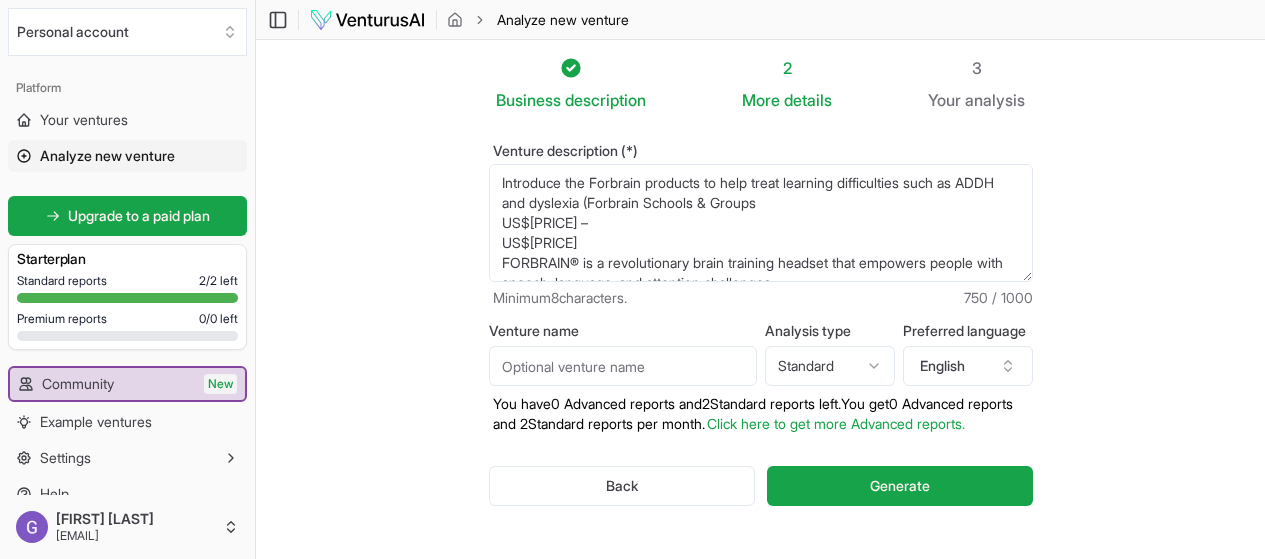 scroll, scrollTop: 190, scrollLeft: 0, axis: vertical 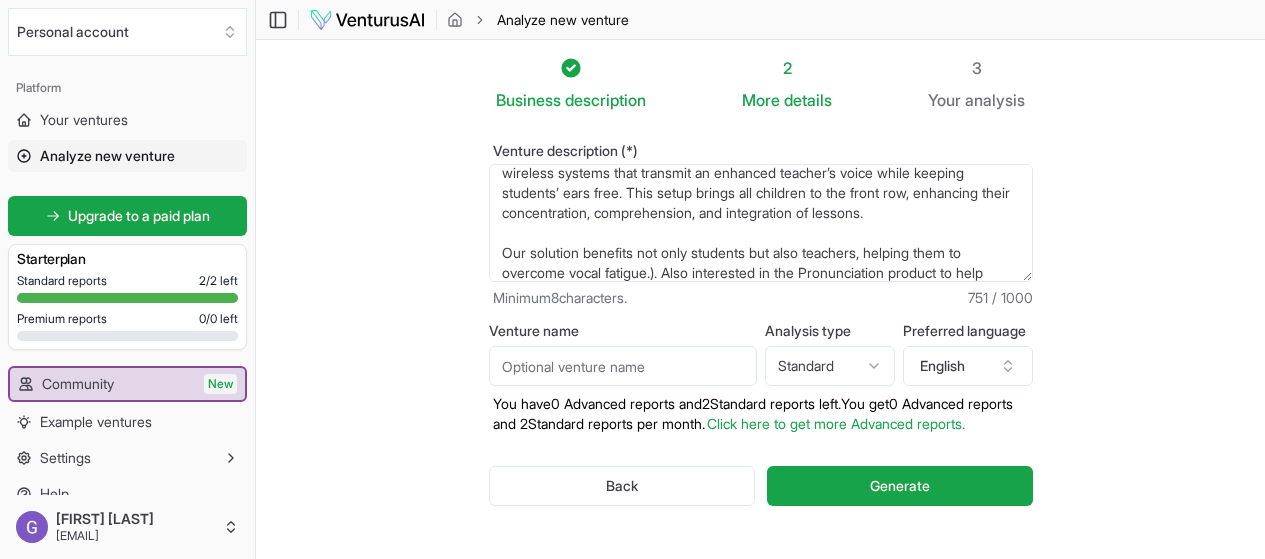 click on "Introduce the Forbrain products to help treat learning difficulties such as ADDH and dyslexia (Forbrain Schools & Groups
US$[PRICE]
–
US$[PRICE]
FORBRAIN® is a revolutionary brain training headset that empowers people with speech, language, and attention challenges.
FORBRAIN Schools & Groups® is a unique kit featuring multiple Forbrain units and wireless systems that transmit an enhanced teacher’s voice while keeping students’ ears free. This setup brings all children to the front row, enhancing their concentration, comprehension, and integration of lessons.
Our solution benefits not only students but also teachers, helping them to overcome vocal fatigue.). Also interested in the Pronunciation product to help adults gain fluency in English" at bounding box center (761, 223) 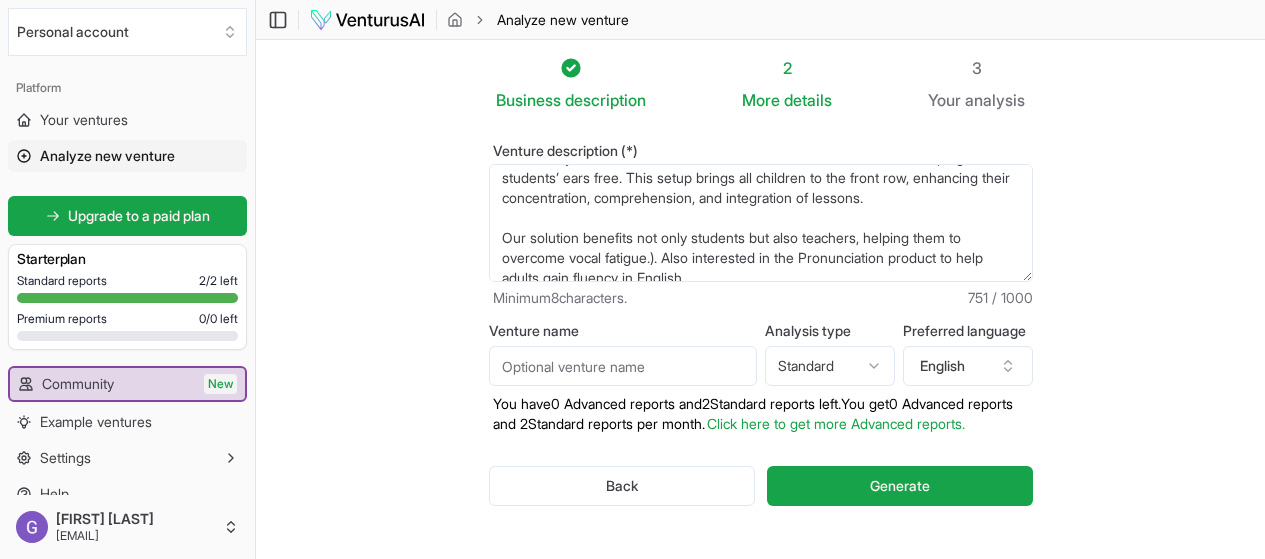 scroll, scrollTop: 220, scrollLeft: 0, axis: vertical 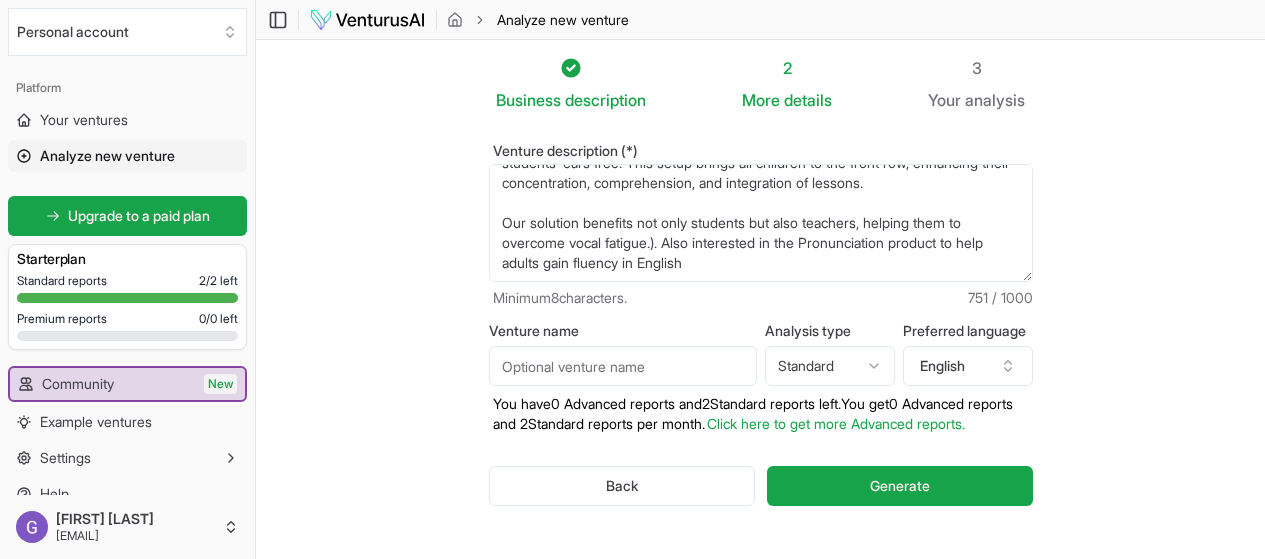 click on "Introduce the Forbrain products to help treat learning difficulties such as ADDH and dyslexia (Forbrain Schools & Groups
US$[PRICE]
–
US$[PRICE]
FORBRAIN® is a revolutionary brain training headset that empowers people with speech, language, and attention challenges.
FORBRAIN Schools & Groups® is a unique kit featuring multiple Forbrain units and wireless systems that transmit an enhanced teacher’s voice while keeping students’ ears free. This setup brings all children to the front row, enhancing their concentration, comprehension, and integration of lessons.
Our solution benefits not only students but also teachers, helping them to overcome vocal fatigue.). Also interested in the Pronunciation product to help adults gain fluency in English" at bounding box center (761, 223) 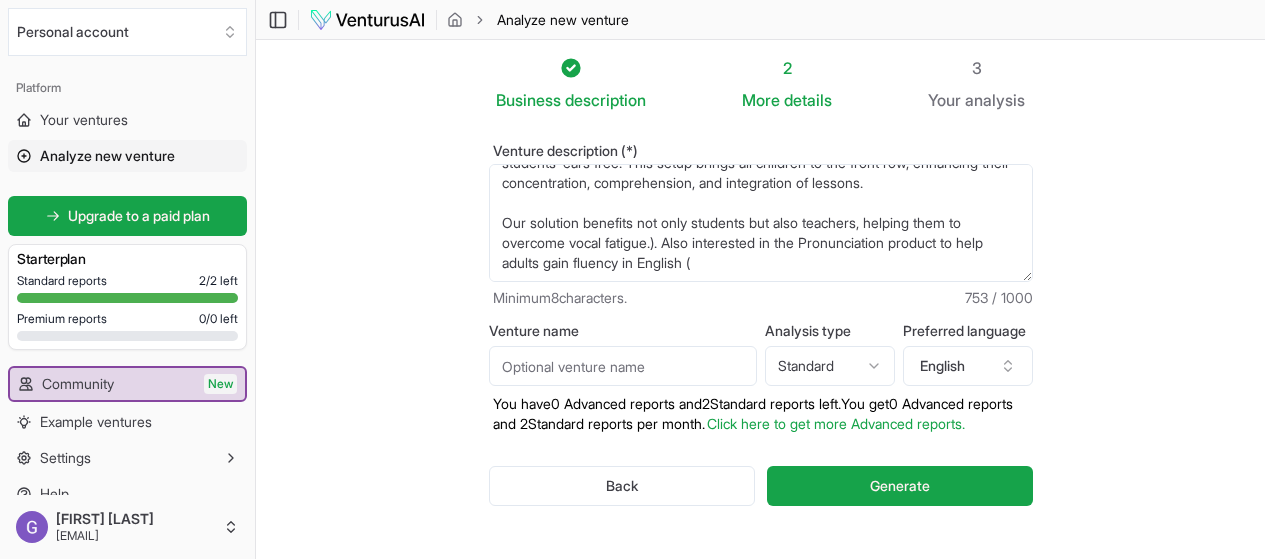 paste on "[PRICE]
Current price is: [PRICE].-10%
PRONOUNCE® is a technological headset designed to make understanding and pronouncing English easy. ​​
Progress 2 times faster thanks to ARRT (Automatic & Rhythmic Repetition Technique) combined with our" 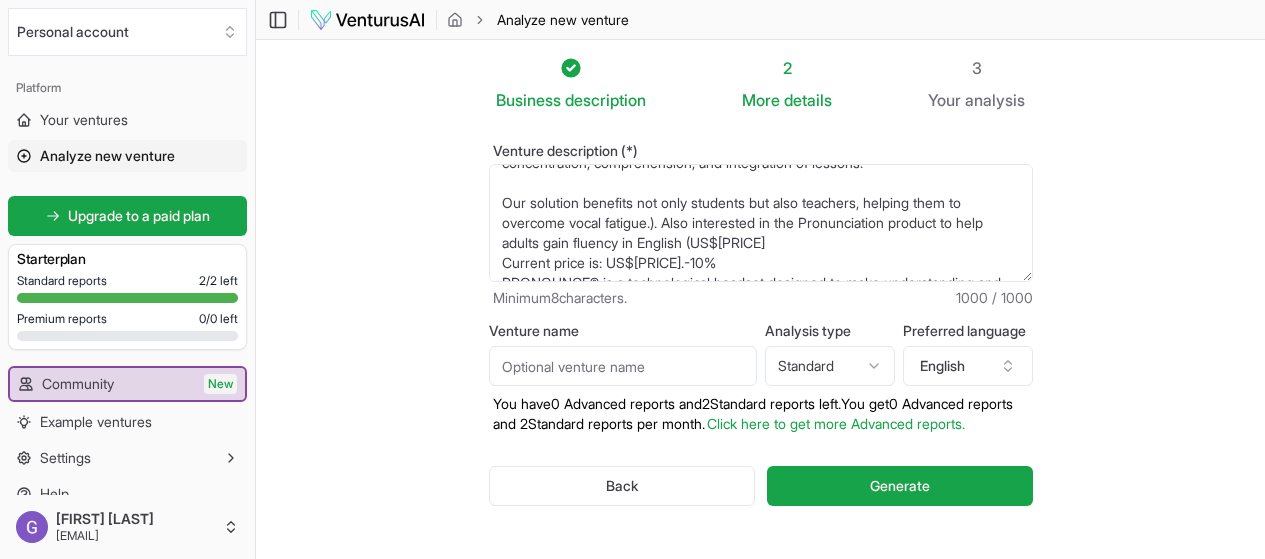 scroll, scrollTop: 340, scrollLeft: 0, axis: vertical 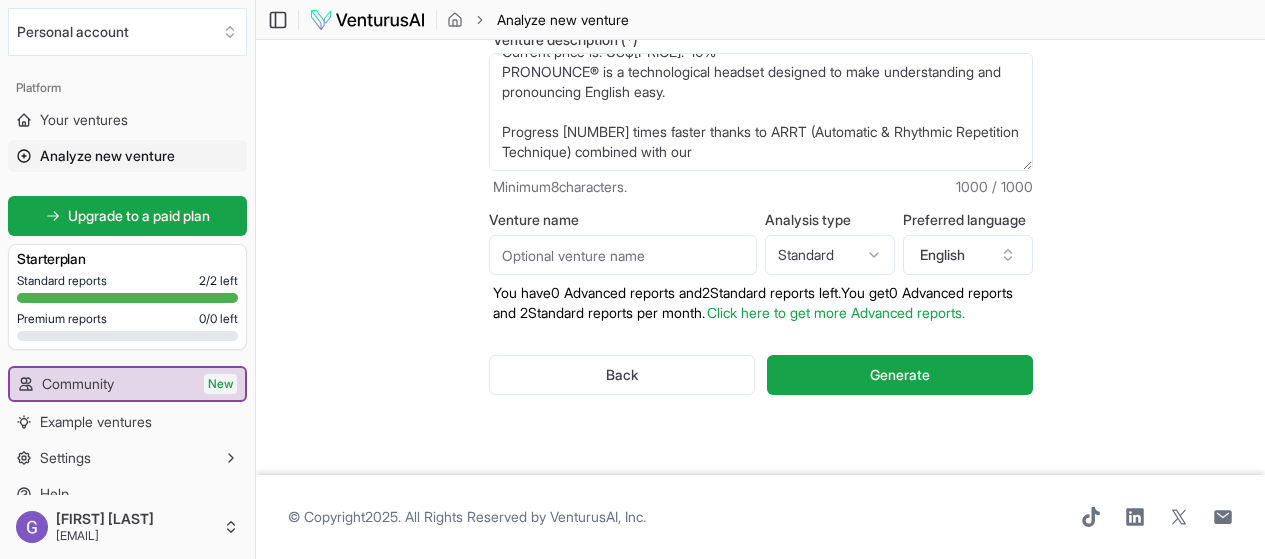 drag, startPoint x: 606, startPoint y: 138, endPoint x: 469, endPoint y: 136, distance: 137.0146 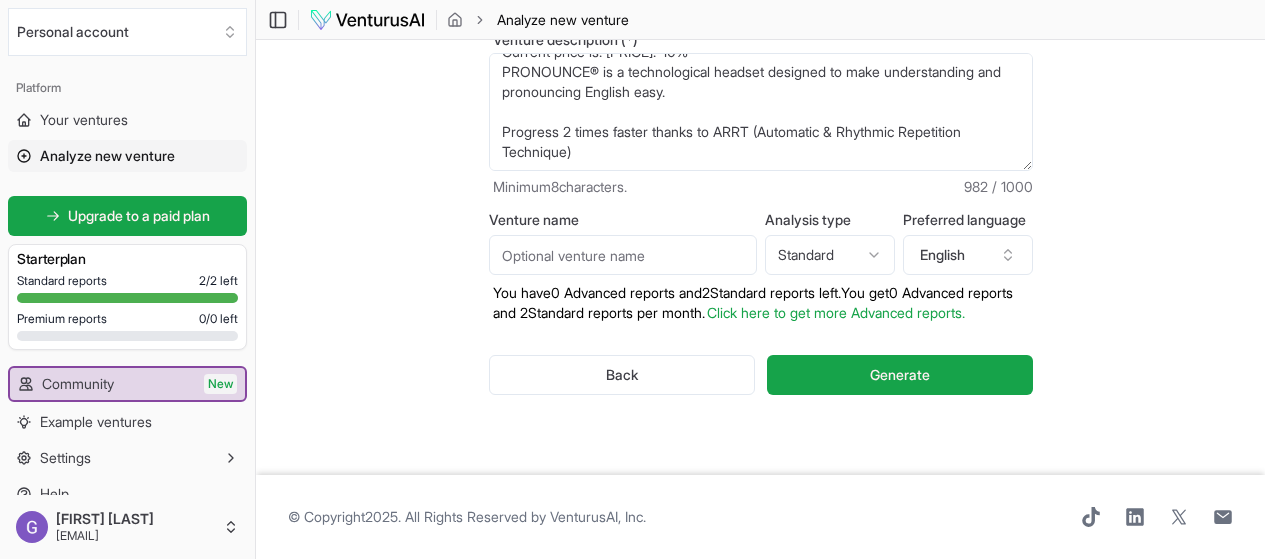 scroll, scrollTop: 220, scrollLeft: 0, axis: vertical 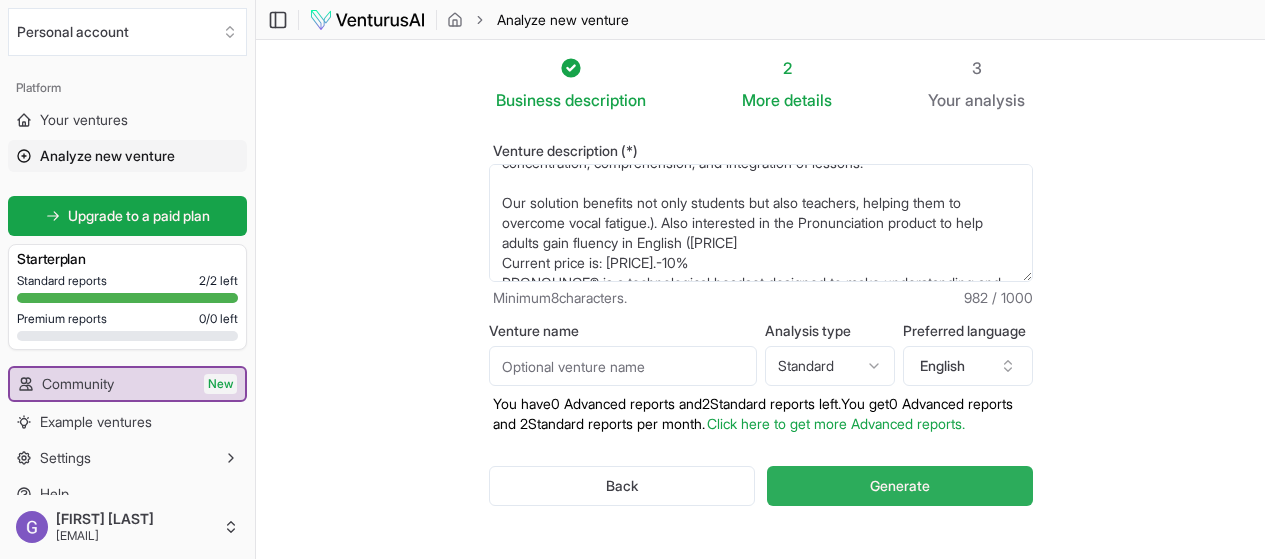 type on "Introduce the Forbrain products to help treat learning difficulties such as ADDH and dyslexia (Forbrain Schools & Groups
[PRICE] –
[PRICE]
FORBRAIN® is a revolutionary brain training headset that empowers people with speech, language, and attention challenges.
FORBRAIN Schools & Groups® is a unique kit featuring multiple Forbrain units and wireless systems that transmit an enhanced teacher’s voice while keeping students’ ears free. This setup brings all children to the front row, enhancing their concentration, comprehension, and integration of lessons.
Our solution benefits not only students but also teachers, helping them to overcome vocal fatigue.). Also interested in the Pronunciation product to help adults gain fluency in English ([PRICE]
Current price is: [PRICE].-10%
PRONOUNCE® is a technological headset designed to make understanding and pronouncing English easy. ​​
Progress 2 times faster thanks to ARRT (Automatic & Rhythmic Repetition Technique)" 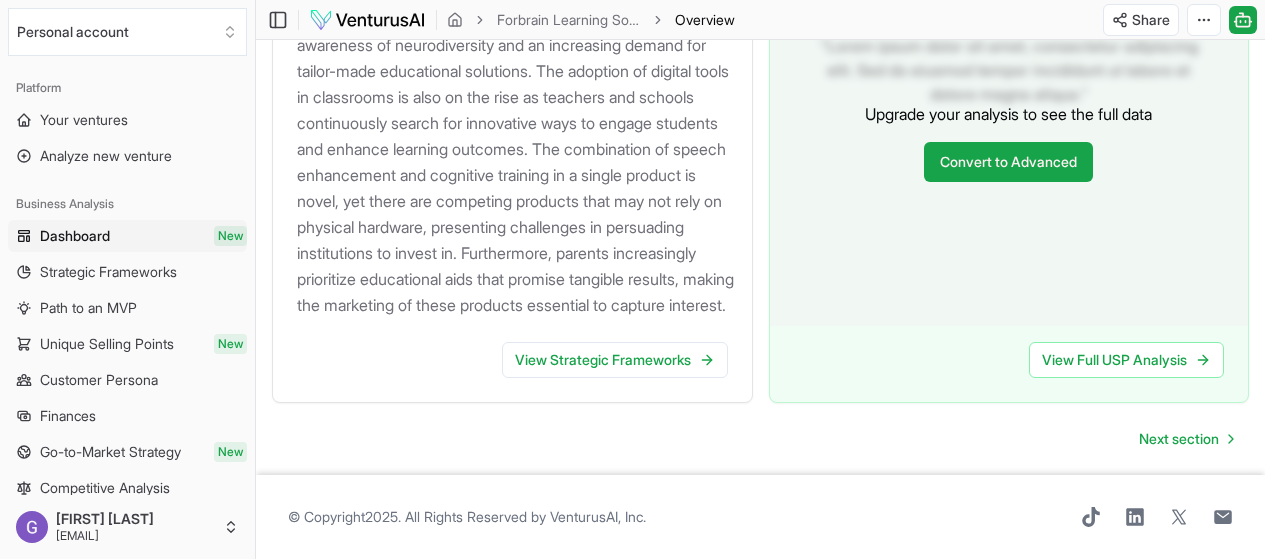 scroll, scrollTop: 2400, scrollLeft: 0, axis: vertical 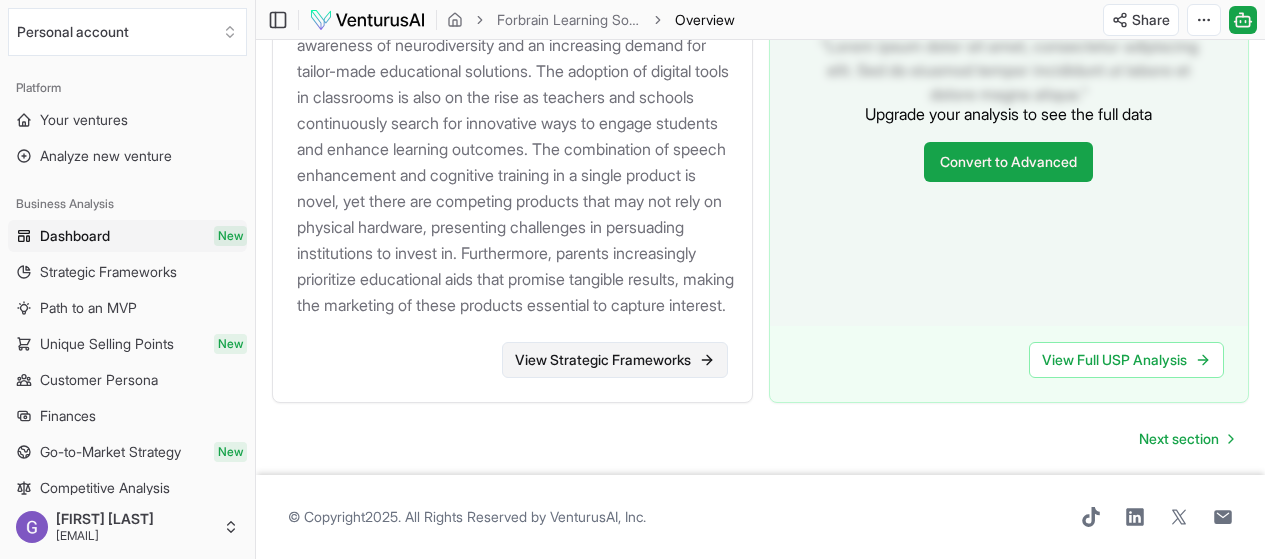 click on "View Strategic Frameworks" at bounding box center [615, 360] 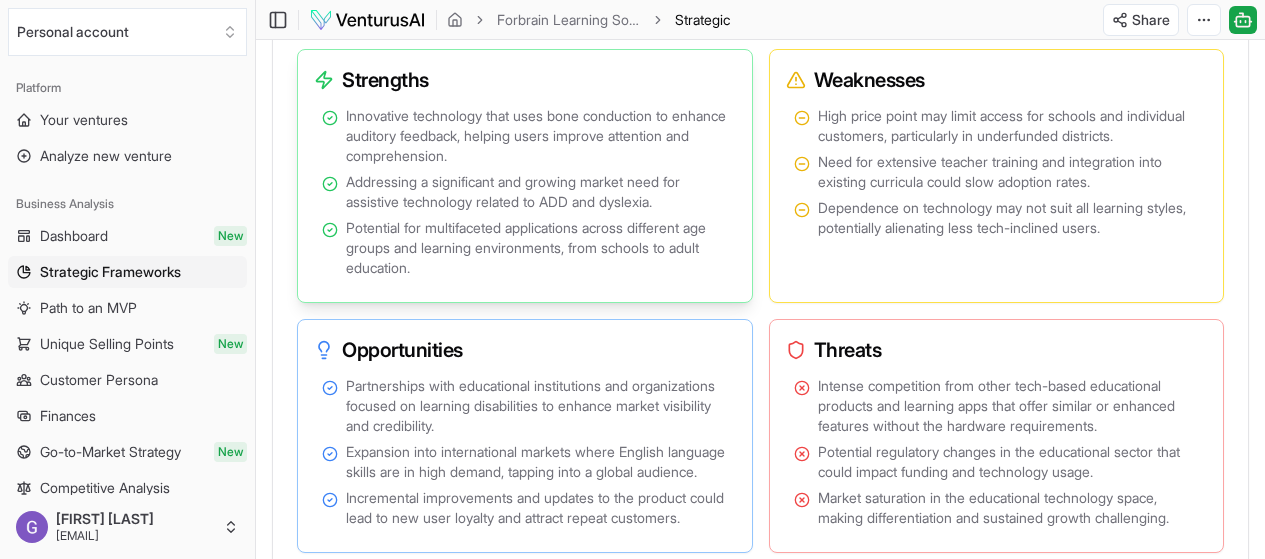 scroll, scrollTop: 1500, scrollLeft: 0, axis: vertical 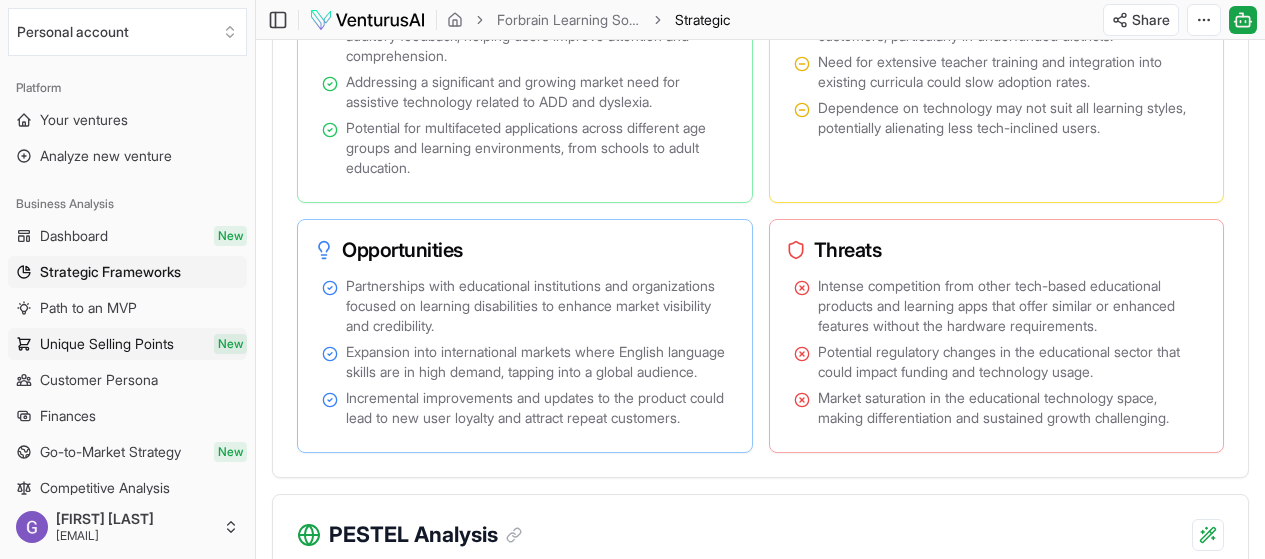 click on "Unique Selling Points" at bounding box center [107, 344] 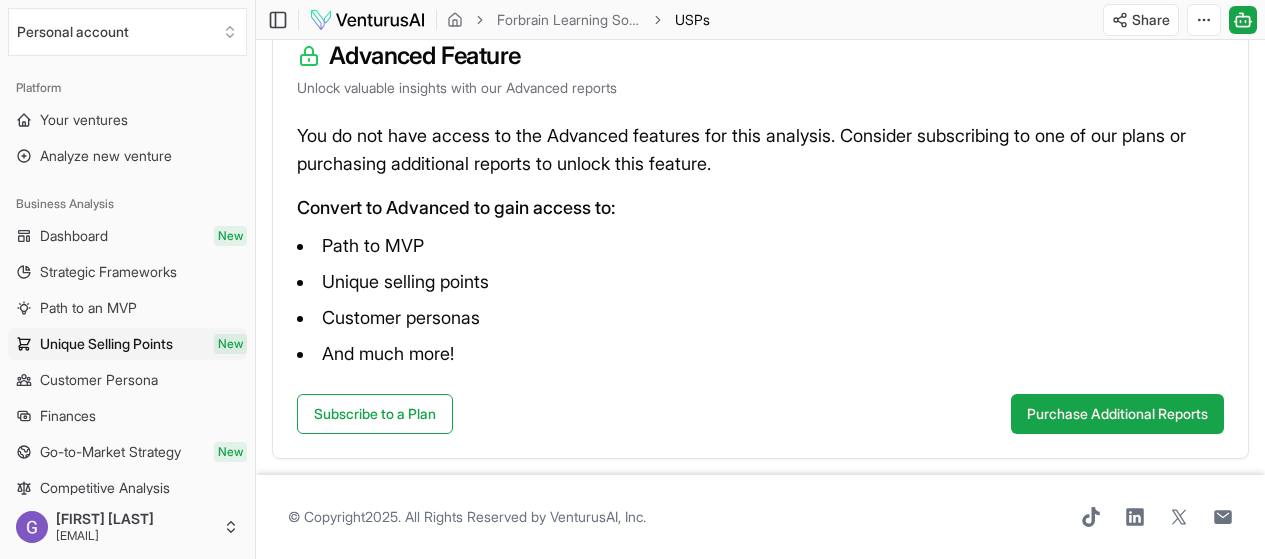 scroll, scrollTop: 0, scrollLeft: 0, axis: both 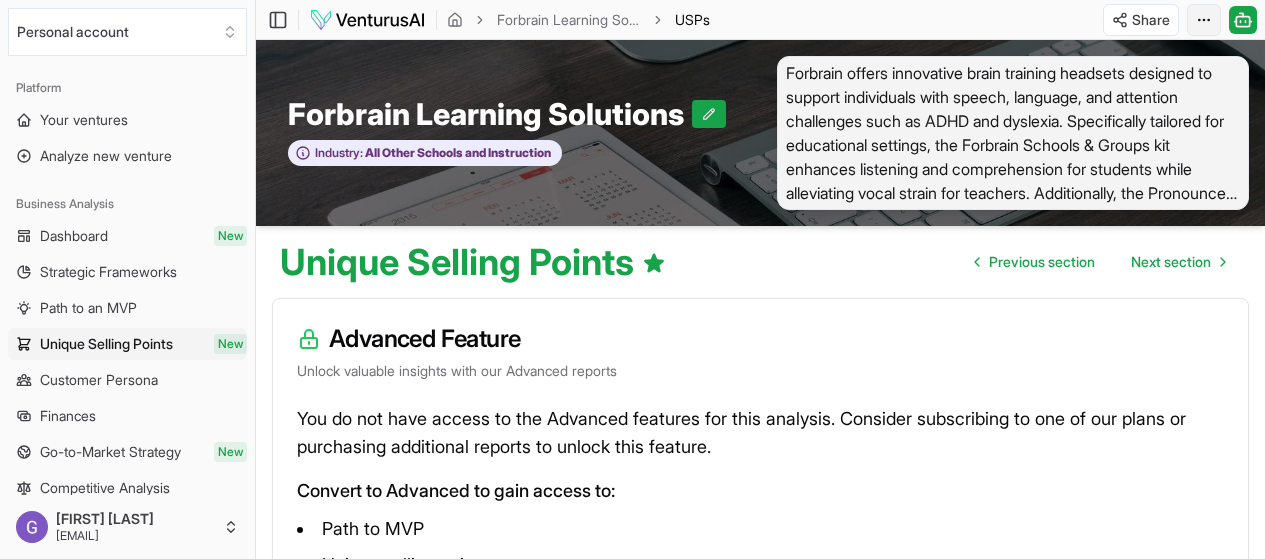 click on "We value your privacy We use cookies to enhance your browsing experience, serve personalized ads or content, and analyze our traffic. By clicking "Accept All", you consent to our use of cookies. Customize    Accept All Customize Consent Preferences   We use cookies to help you navigate efficiently and perform certain functions. You will find detailed information about all cookies under each consent category below. The cookies that are categorized as "Necessary" are stored on your browser as they are essential for enabling the basic functionalities of the site. ...  Show more Necessary Always Active Necessary cookies are required to enable the basic features of this site, such as providing secure log-in or adjusting your consent preferences. These cookies do not store any personally identifiable data. Cookie cookieyes-consent Duration 1 year Description Cookie __cf_bm Duration 1 hour Description This cookie, set by Cloudflare, is used to support Cloudflare Bot Management.  Cookie _cfuvid Duration session lidc" at bounding box center [632, 279] 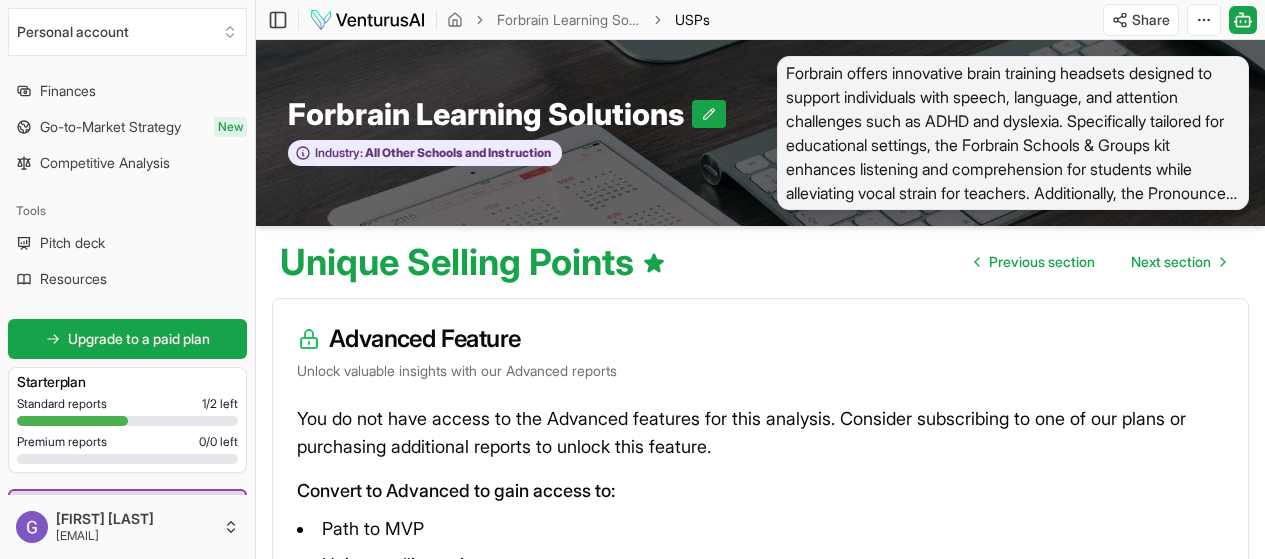 scroll, scrollTop: 345, scrollLeft: 0, axis: vertical 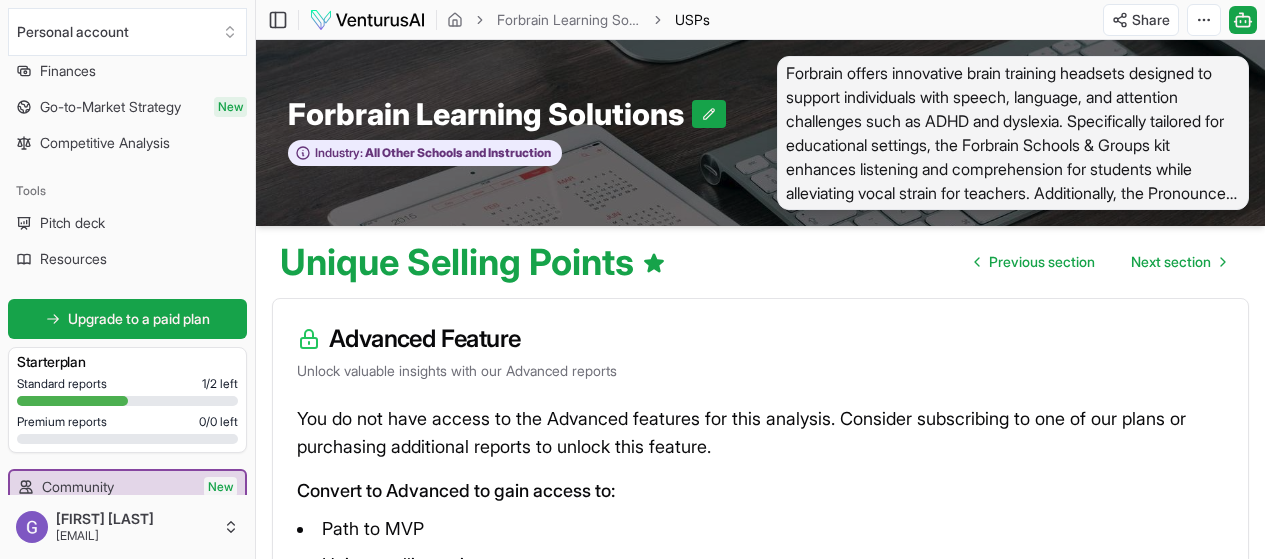drag, startPoint x: 250, startPoint y: 178, endPoint x: 244, endPoint y: 329, distance: 151.11916 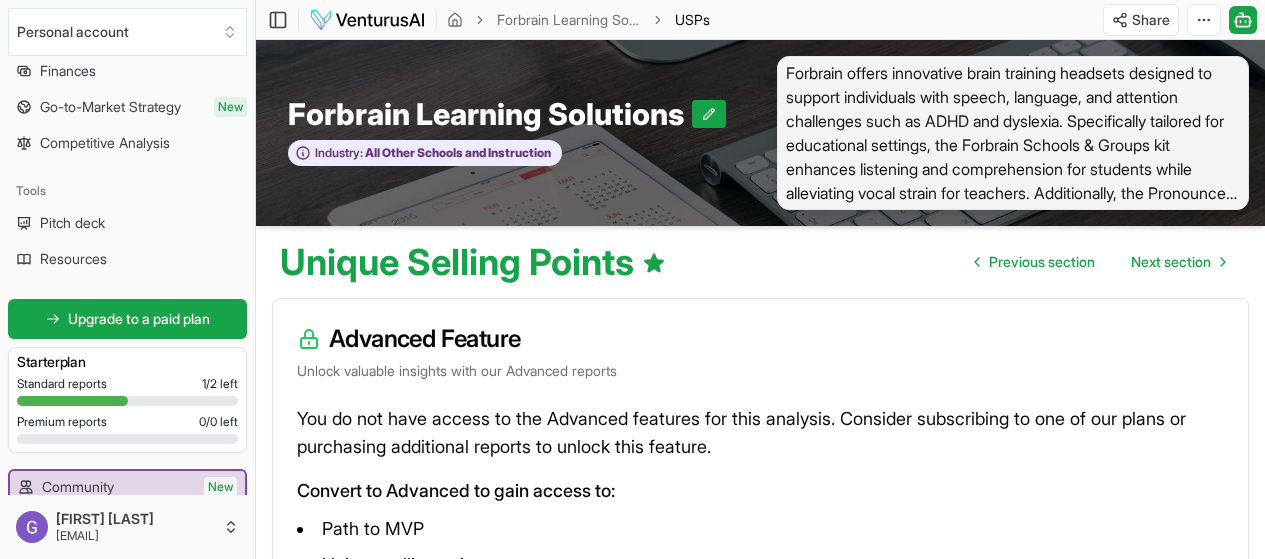 click at bounding box center [367, 20] 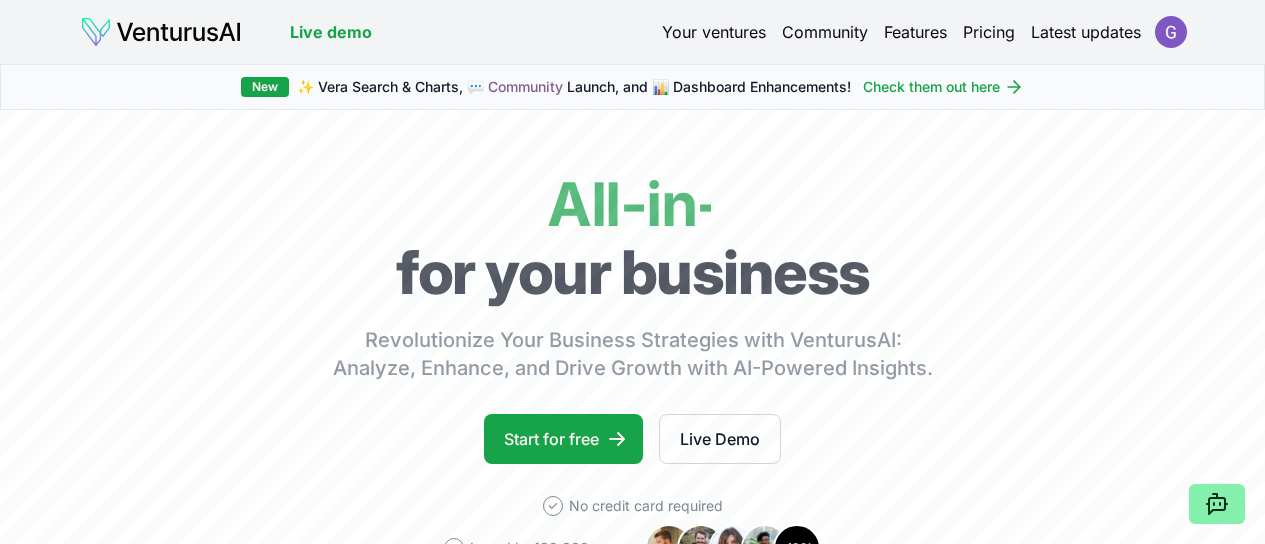 click on "Pricing" at bounding box center (989, 32) 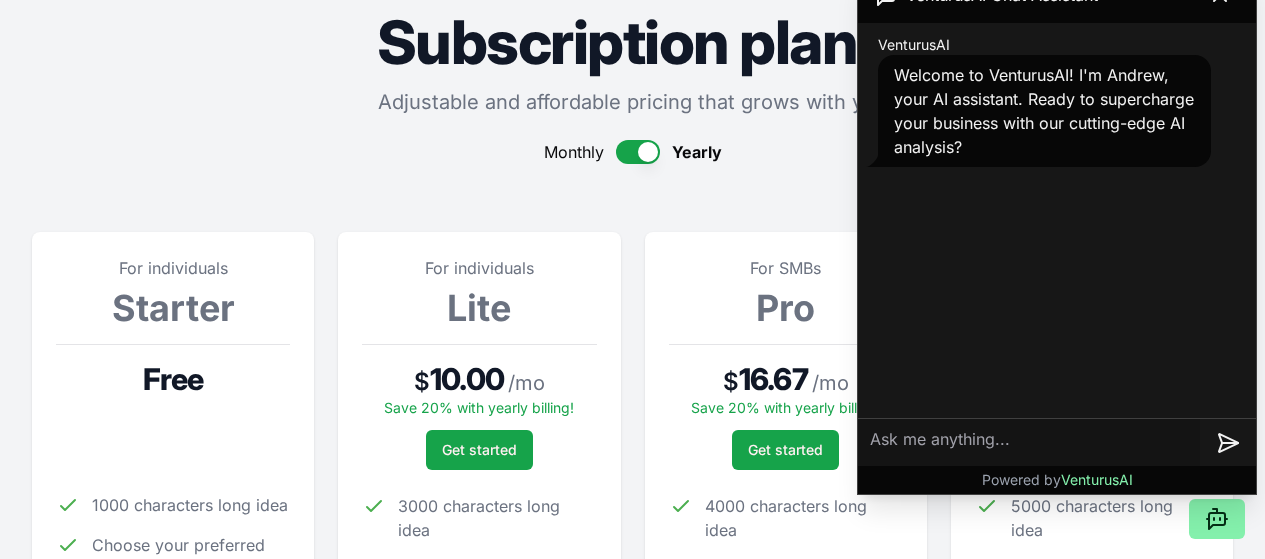 scroll, scrollTop: 200, scrollLeft: 0, axis: vertical 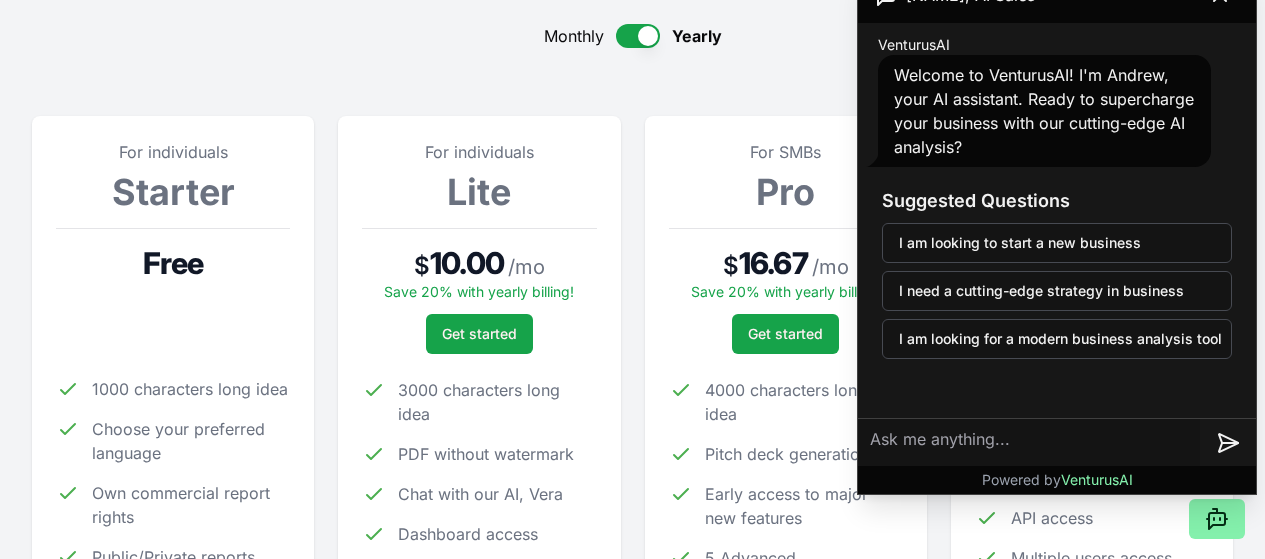 click at bounding box center (638, 36) 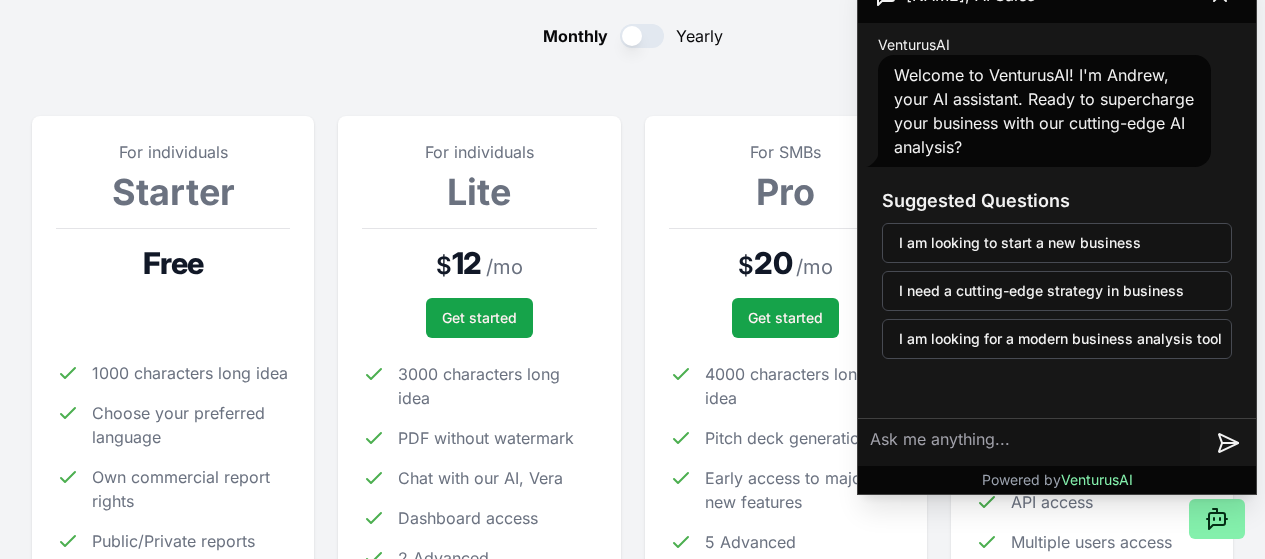 scroll, scrollTop: 300, scrollLeft: 0, axis: vertical 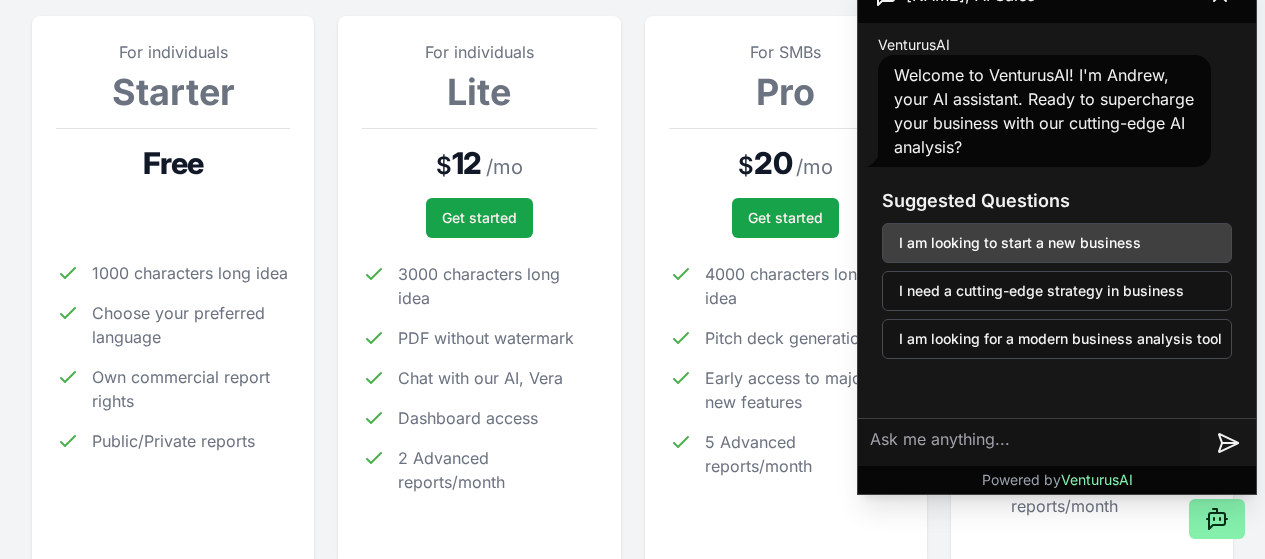 click on "I am looking to start a new business" at bounding box center (1057, 243) 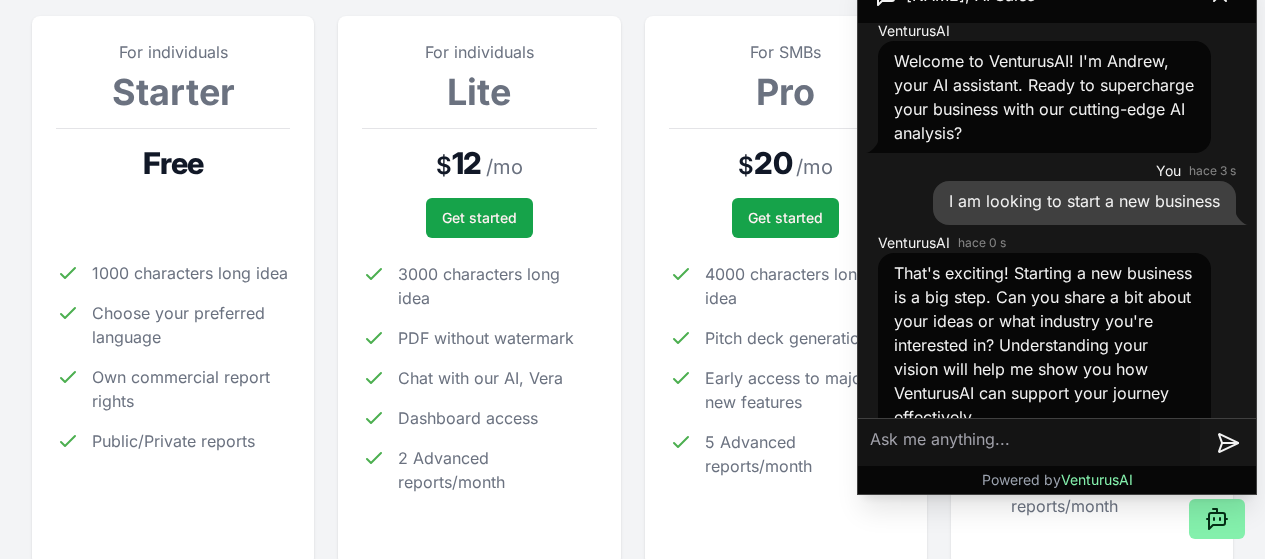 scroll, scrollTop: 0, scrollLeft: 0, axis: both 